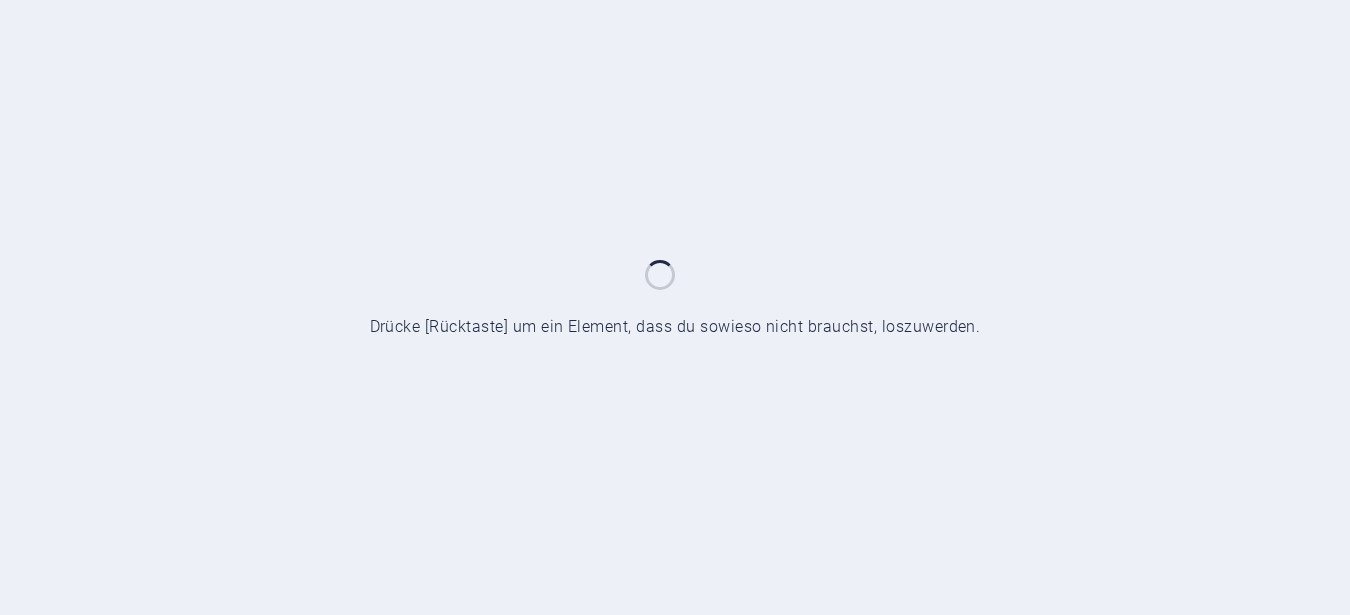 scroll, scrollTop: 0, scrollLeft: 0, axis: both 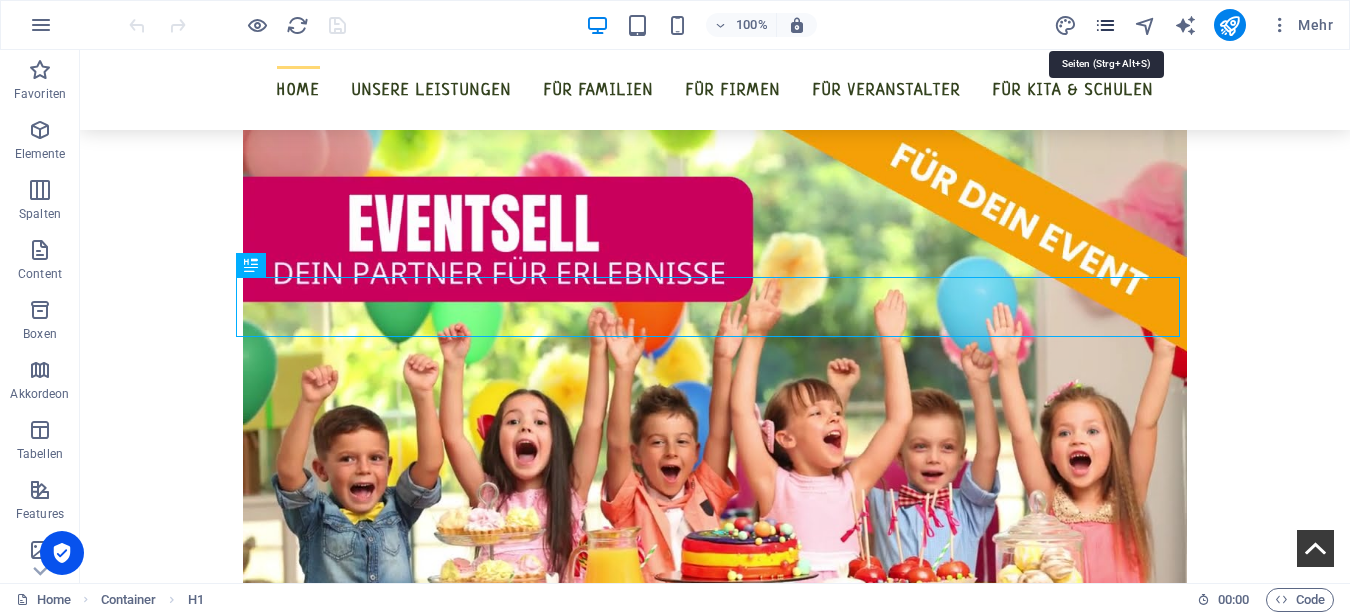 click at bounding box center (1105, 25) 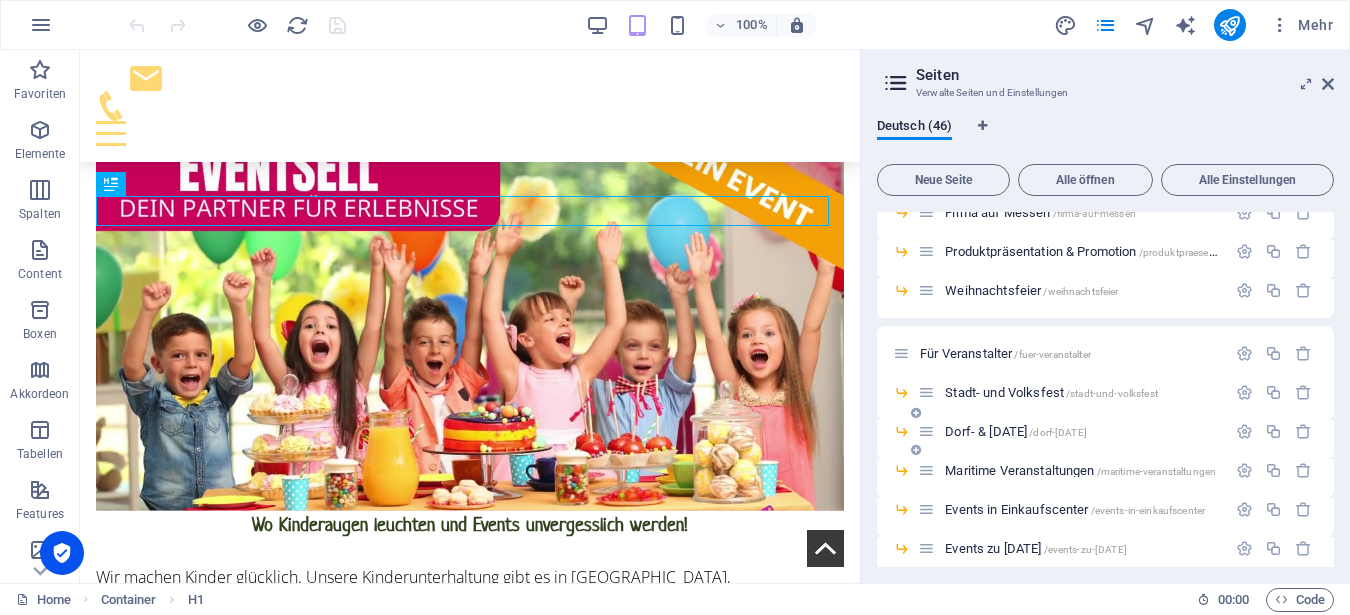 scroll, scrollTop: 1135, scrollLeft: 0, axis: vertical 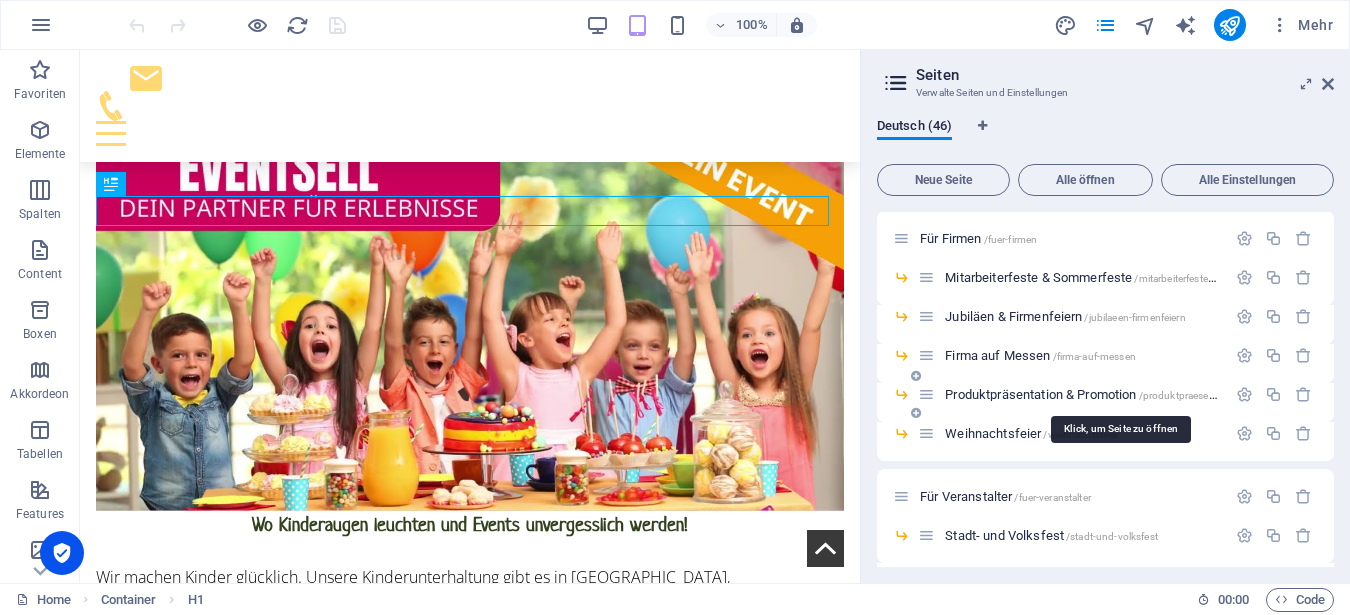 click on "Produktpräsentation & Promotion /produktpraesentation-promotion" at bounding box center [1118, 394] 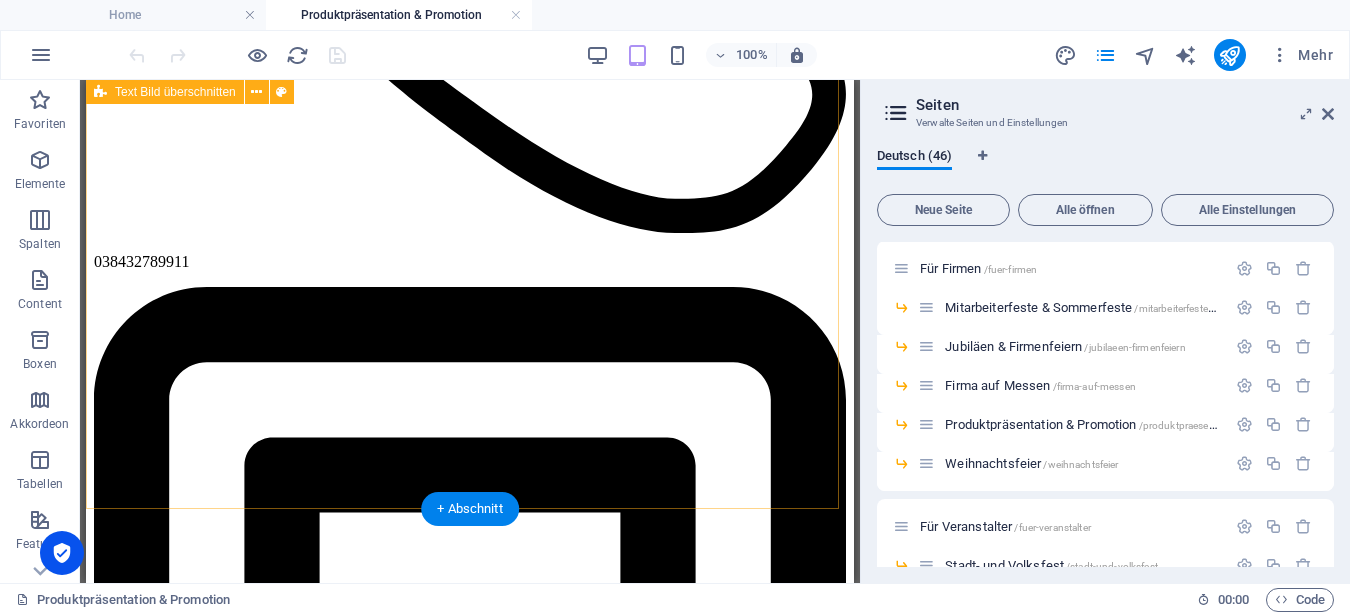 scroll, scrollTop: 993, scrollLeft: 0, axis: vertical 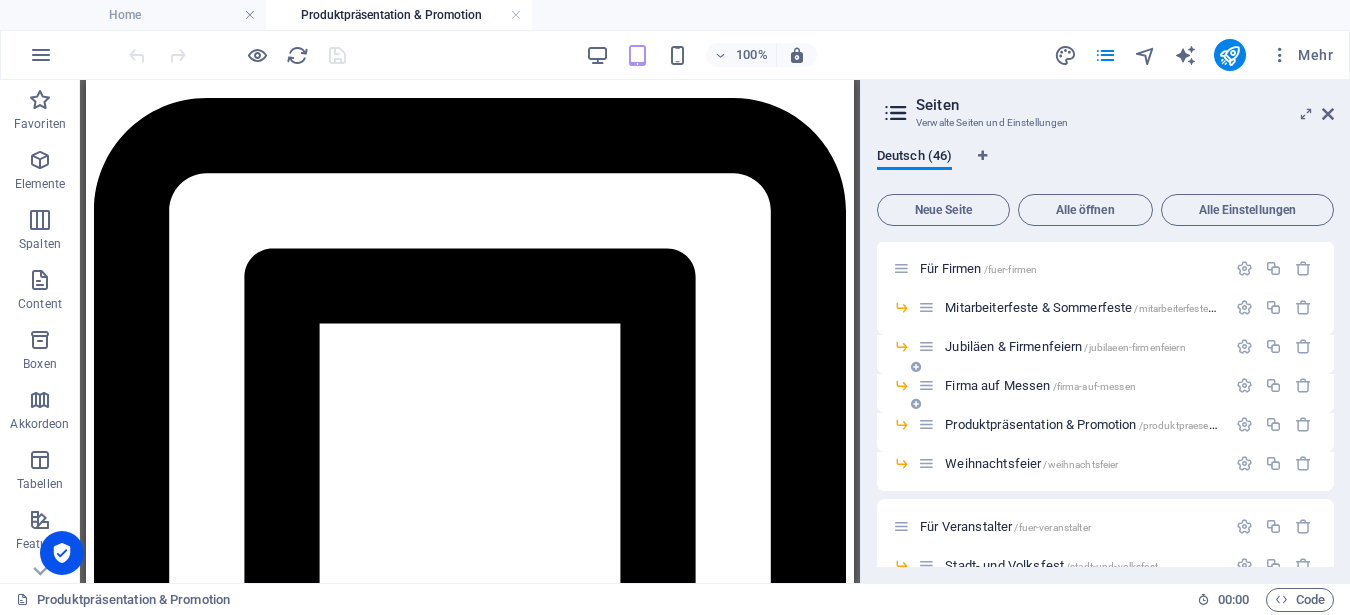 click on "Firma auf Messen /firma-auf-messen" at bounding box center (1040, 385) 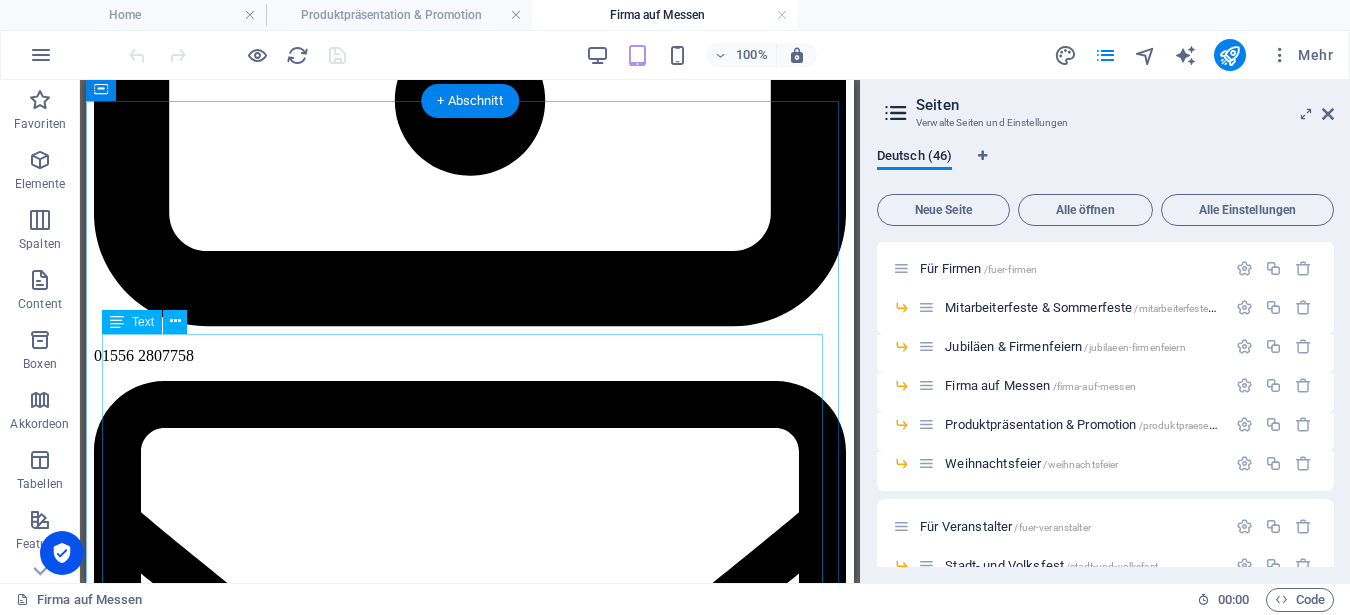 scroll, scrollTop: 1964, scrollLeft: 0, axis: vertical 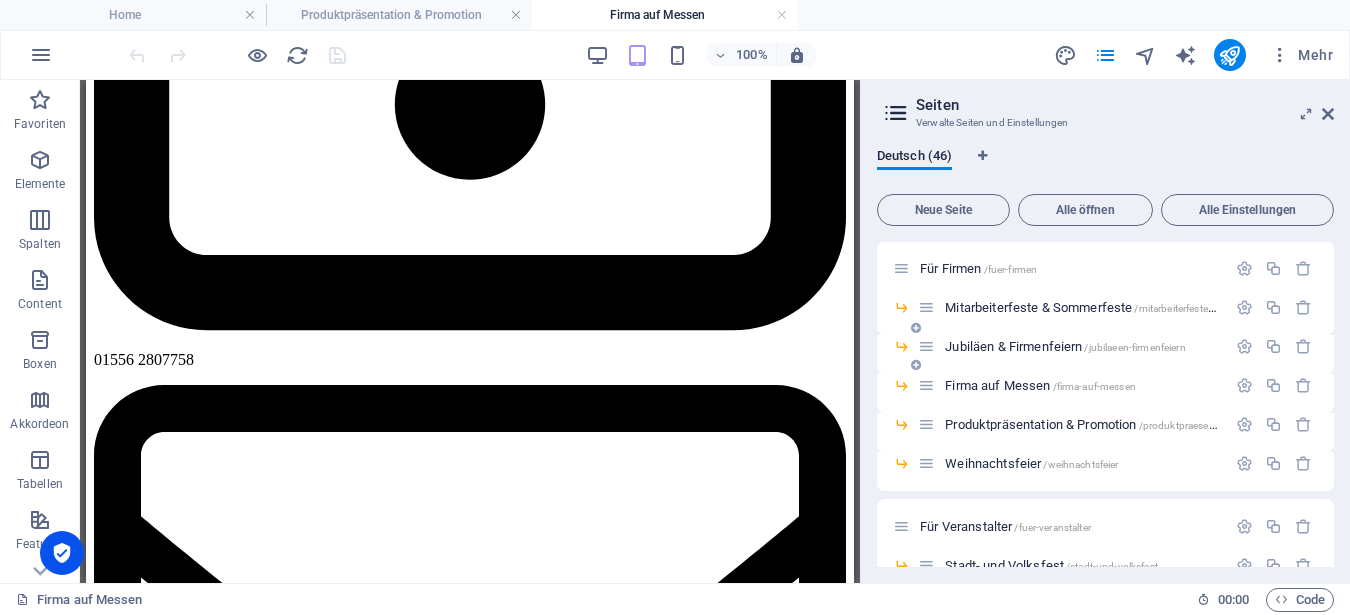 click on "Jubiläen & Firmenfeiern /jubilaeen-firmenfeiern" at bounding box center [1065, 346] 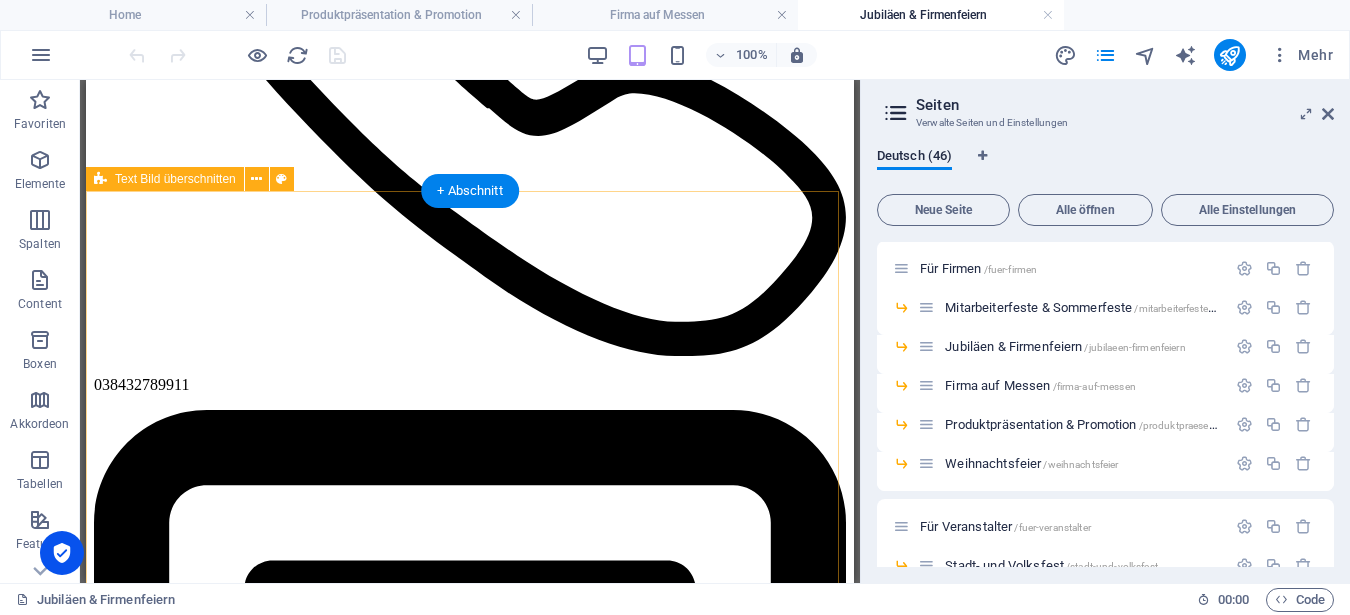 scroll, scrollTop: 677, scrollLeft: 0, axis: vertical 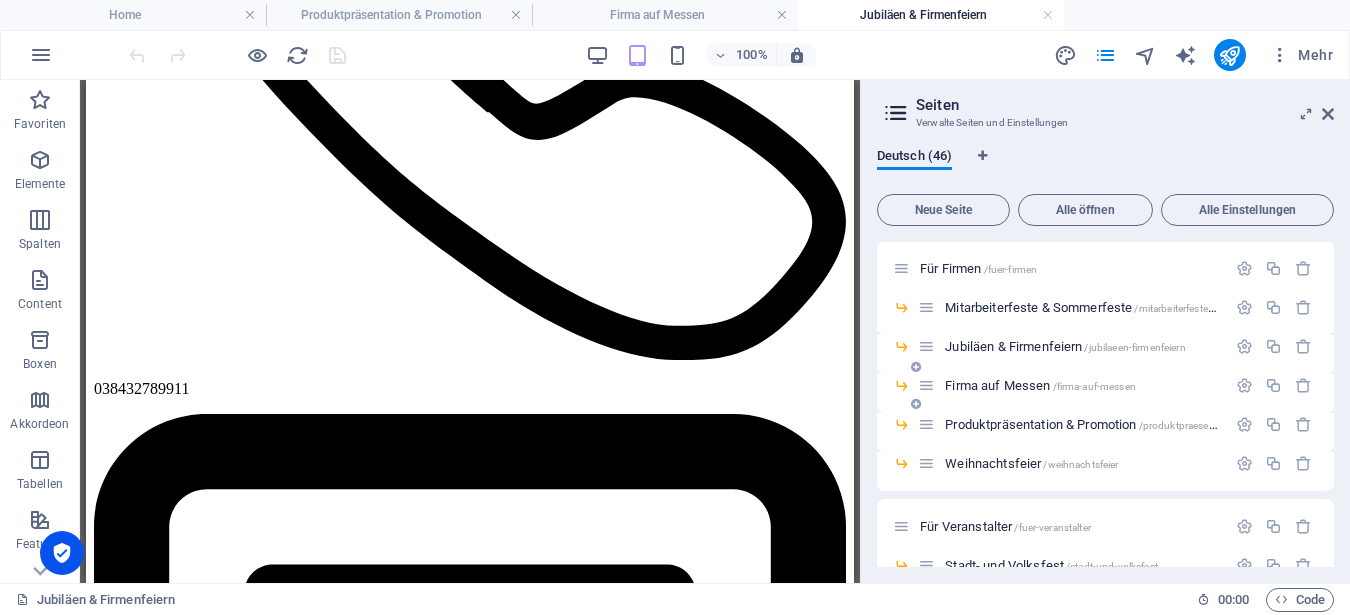 click on "Firma auf Messen /firma-auf-messen" at bounding box center [1072, 385] 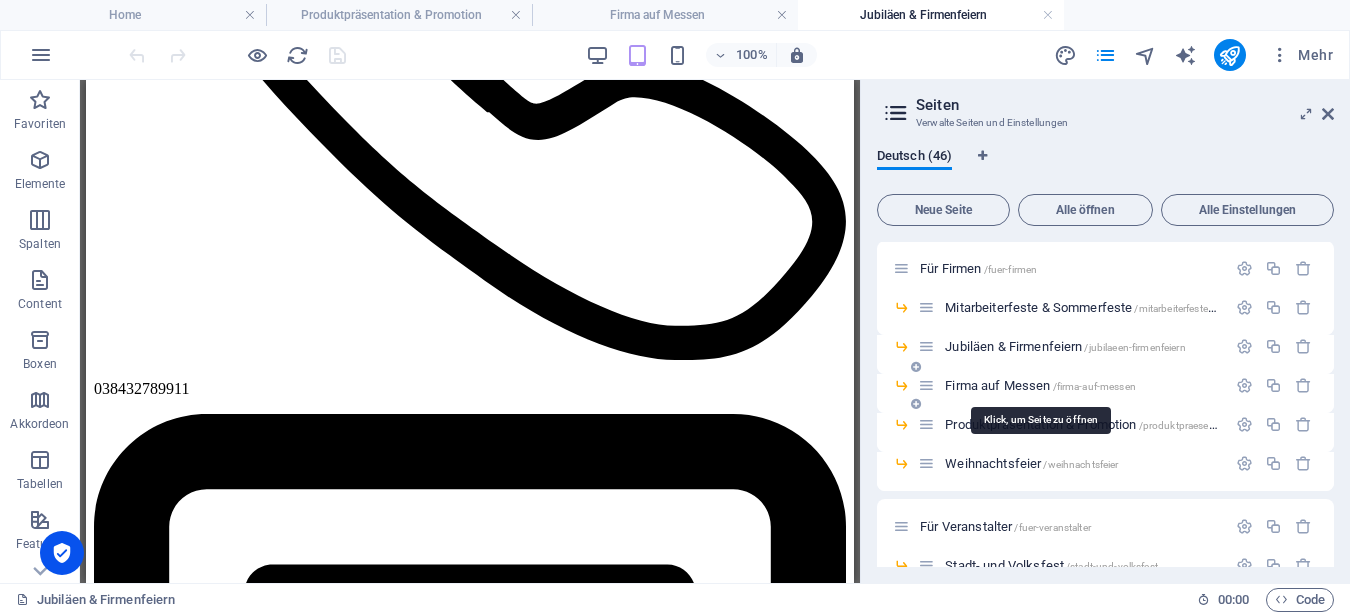 click on "Firma auf Messen /firma-auf-messen" at bounding box center (1040, 385) 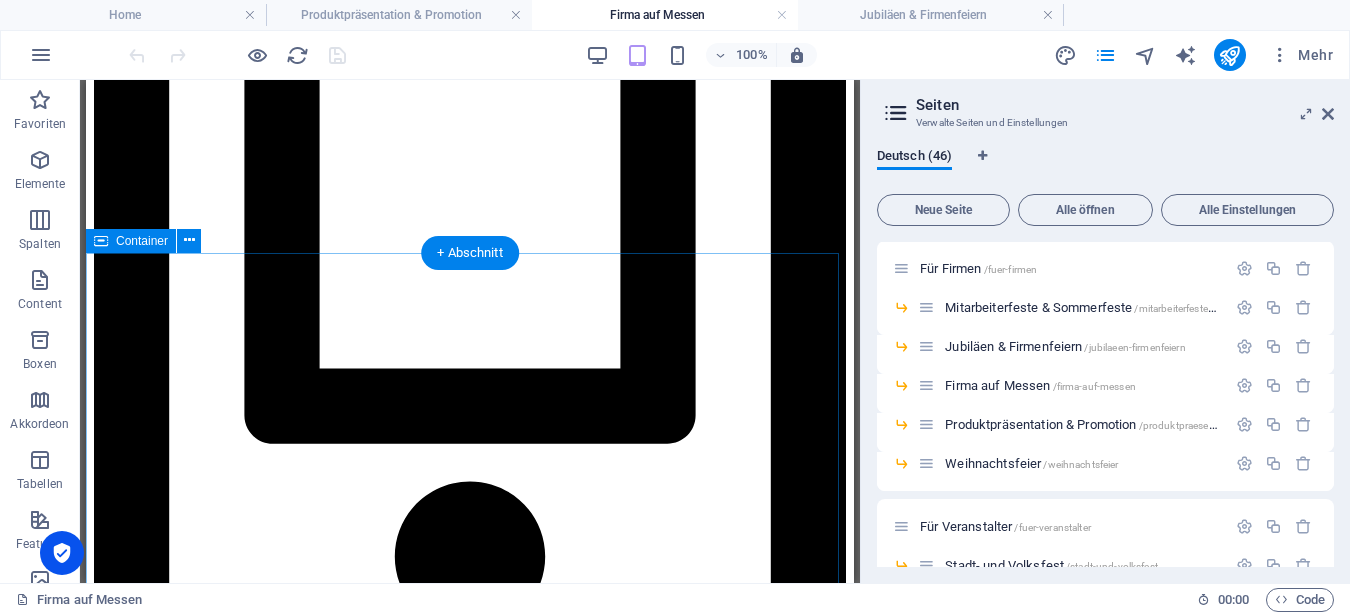 scroll, scrollTop: 1097, scrollLeft: 0, axis: vertical 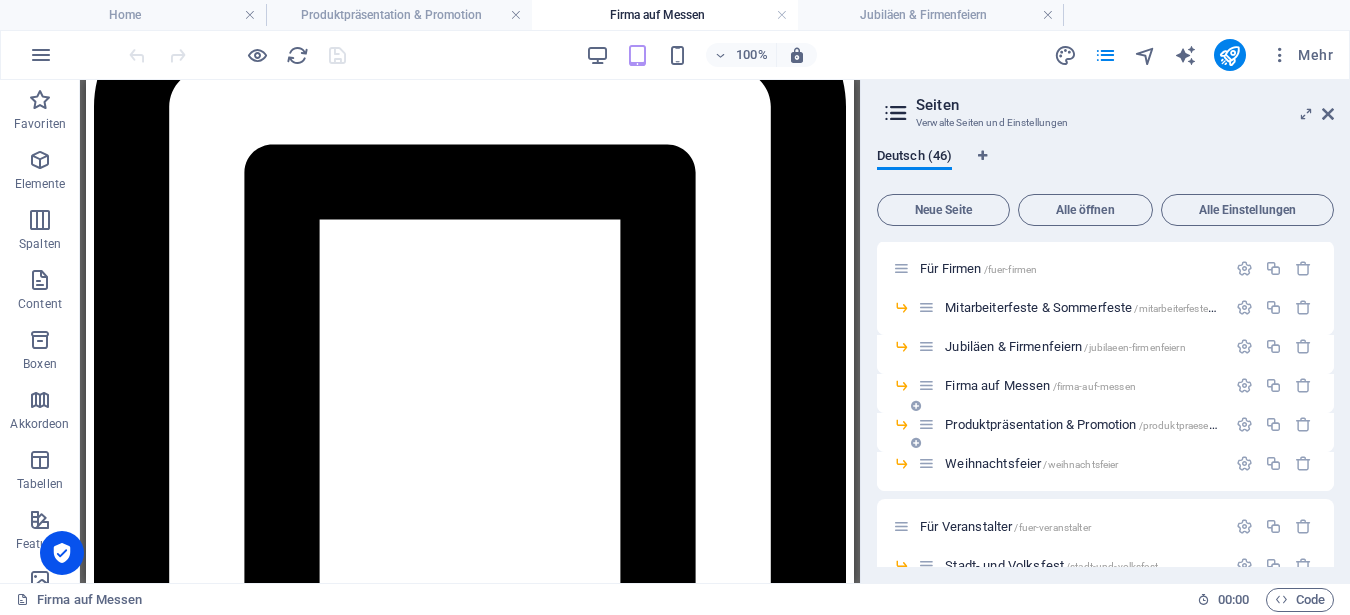 click on "Produktpräsentation & Promotion /produktpraesentation-promotion" at bounding box center [1118, 424] 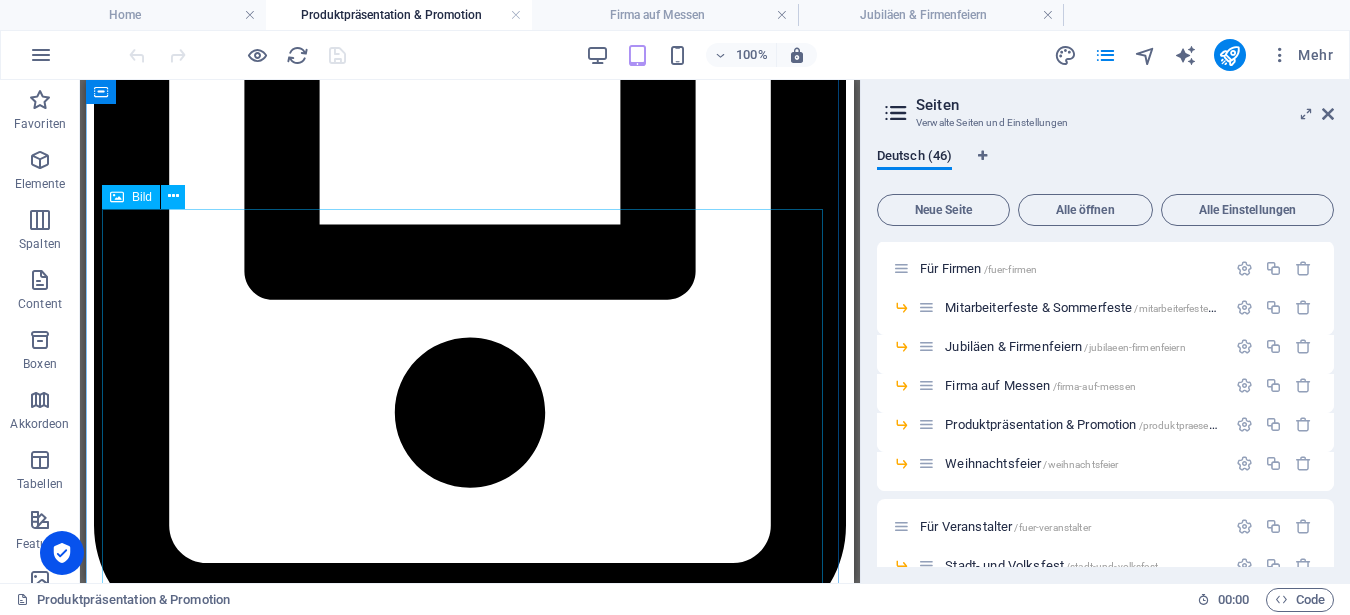 scroll, scrollTop: 1132, scrollLeft: 0, axis: vertical 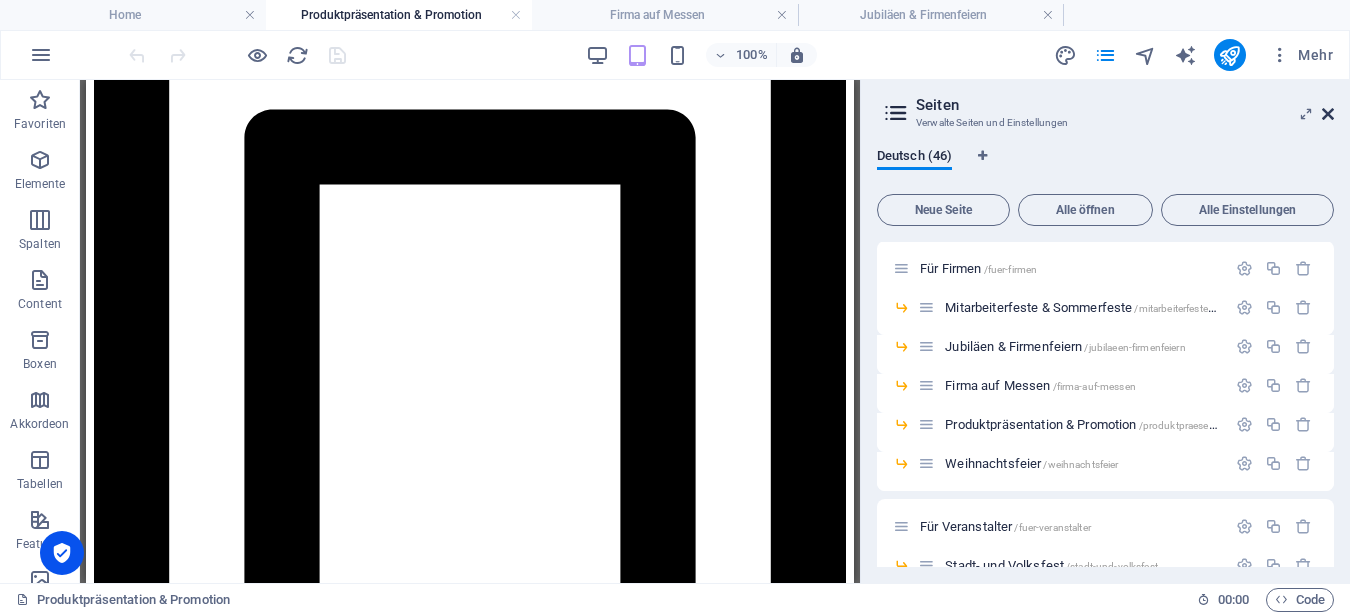 click at bounding box center (1328, 114) 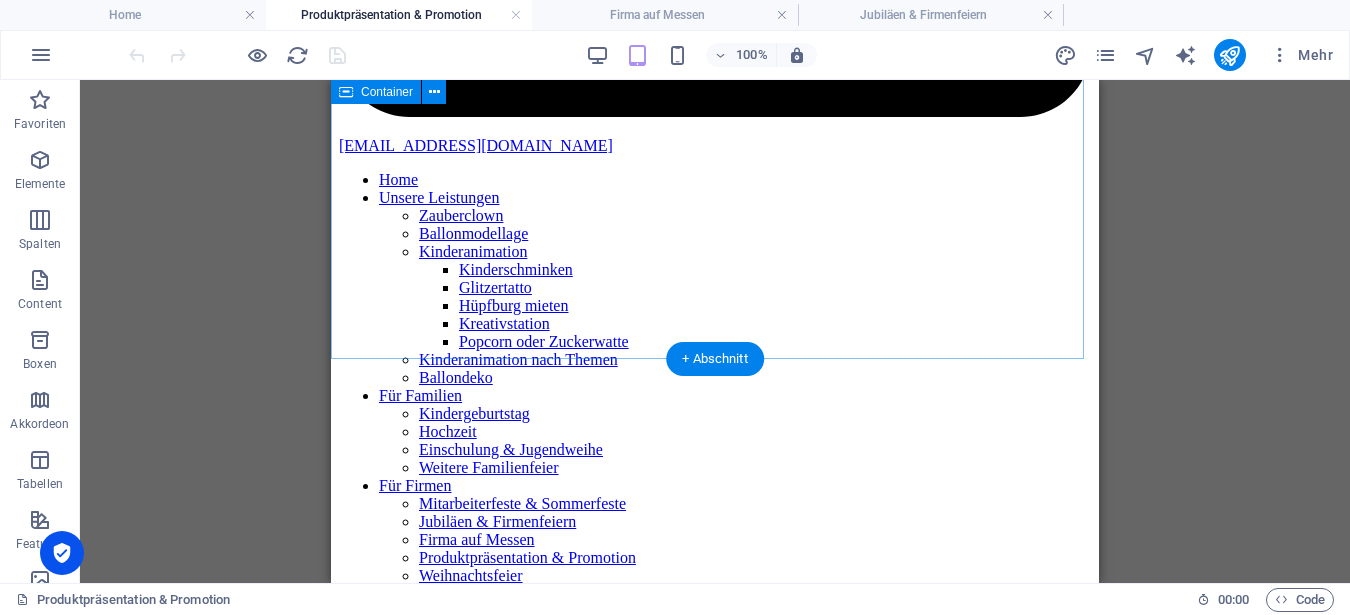 scroll, scrollTop: 1495, scrollLeft: 0, axis: vertical 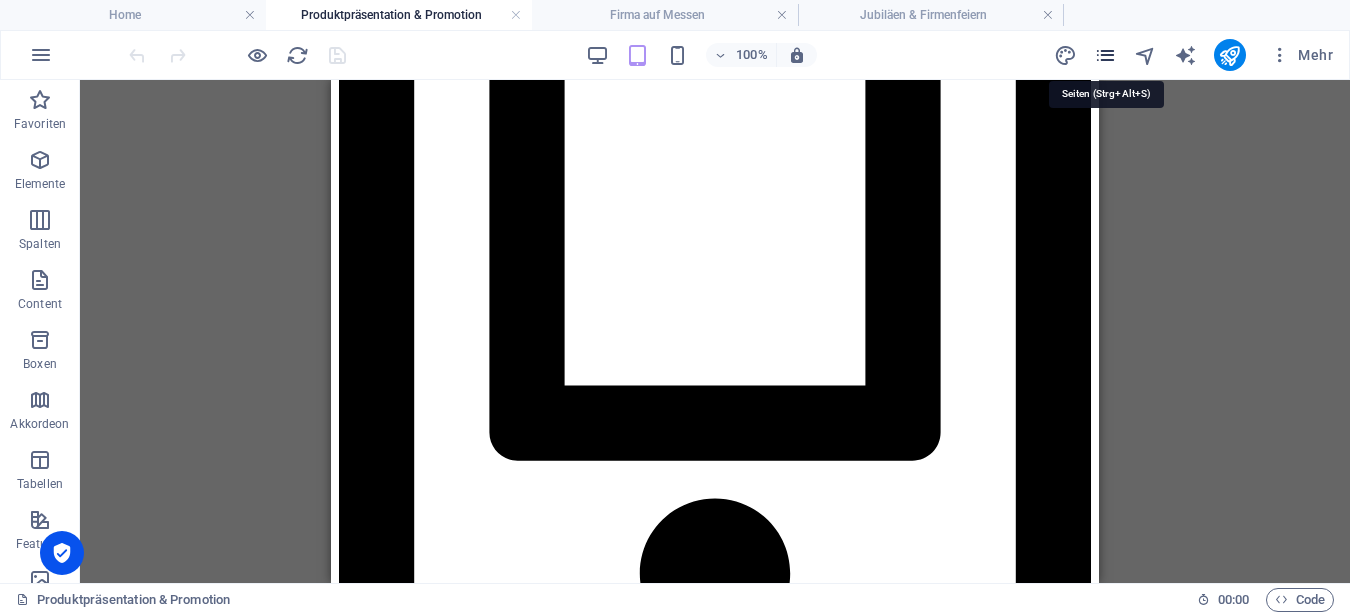 click at bounding box center [1105, 55] 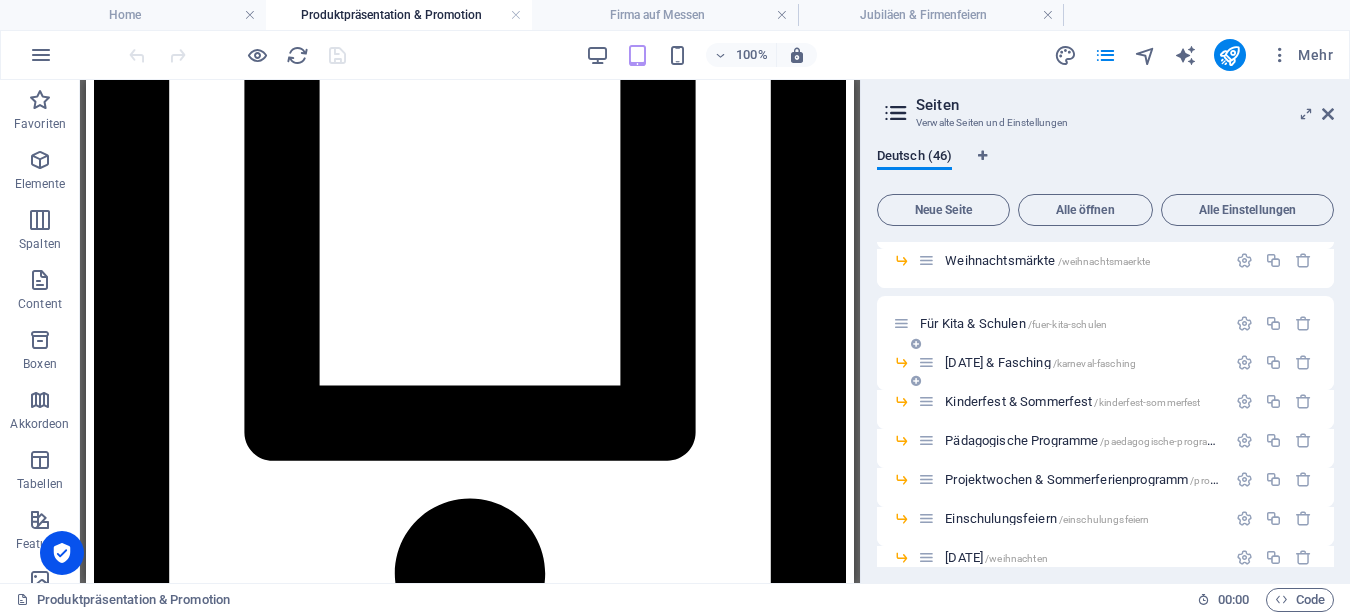 scroll, scrollTop: 1661, scrollLeft: 0, axis: vertical 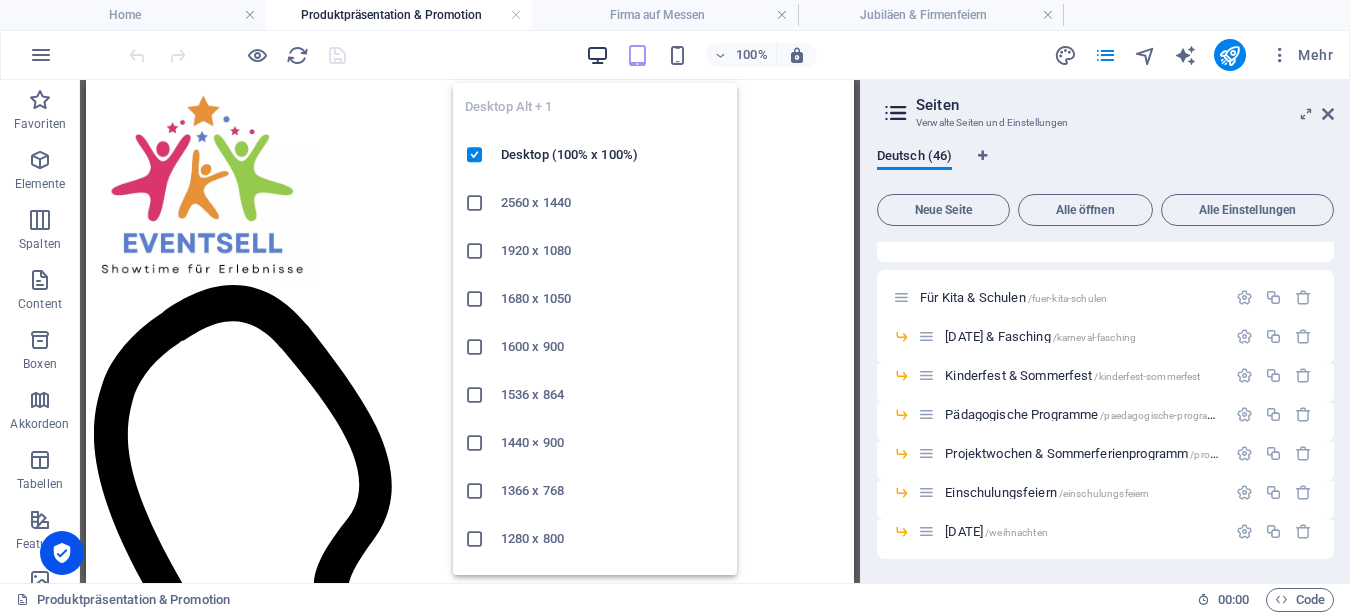 click at bounding box center (597, 55) 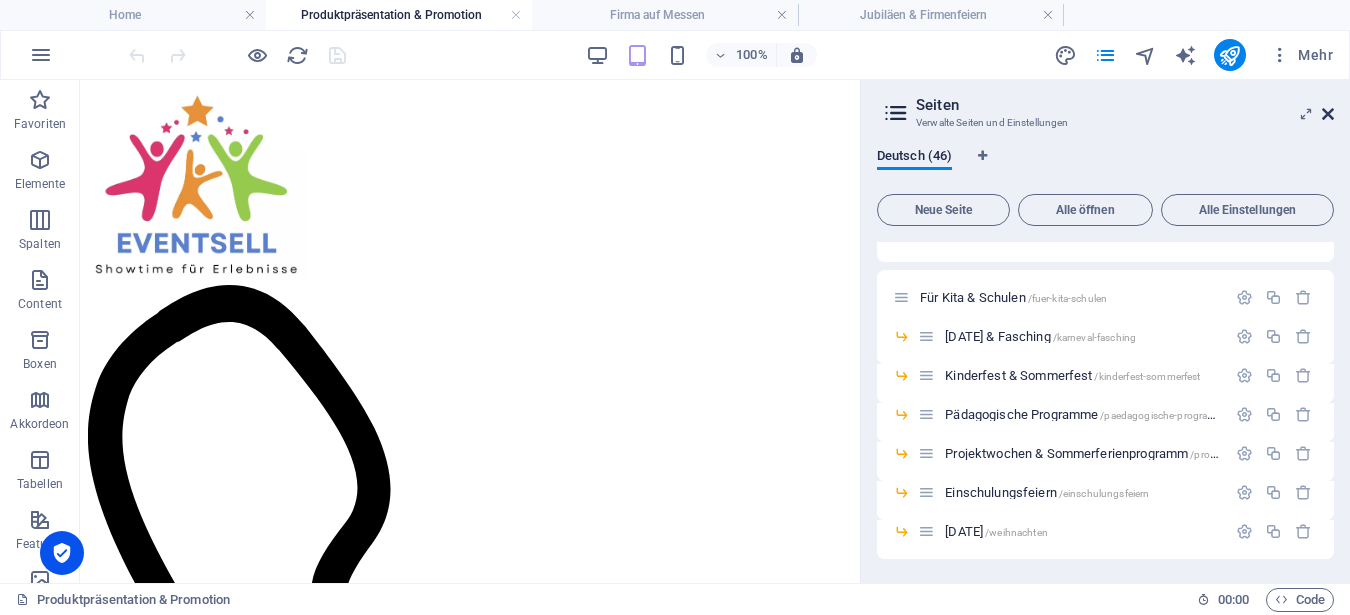click at bounding box center [1328, 114] 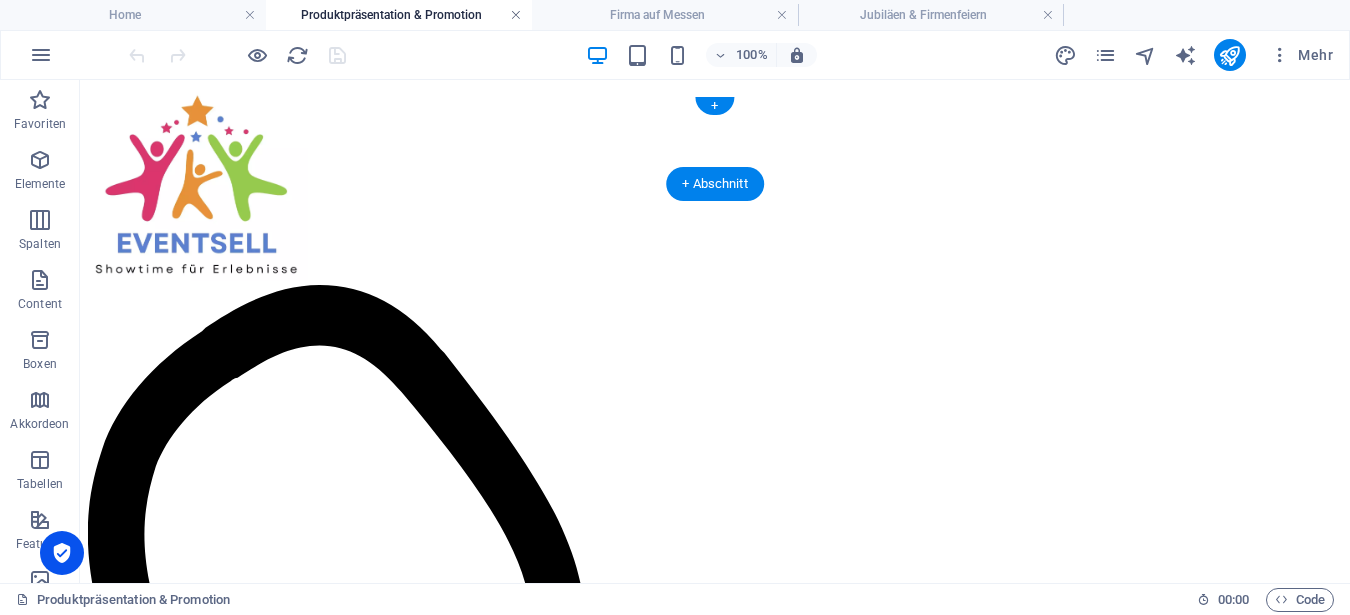 click at bounding box center [516, 15] 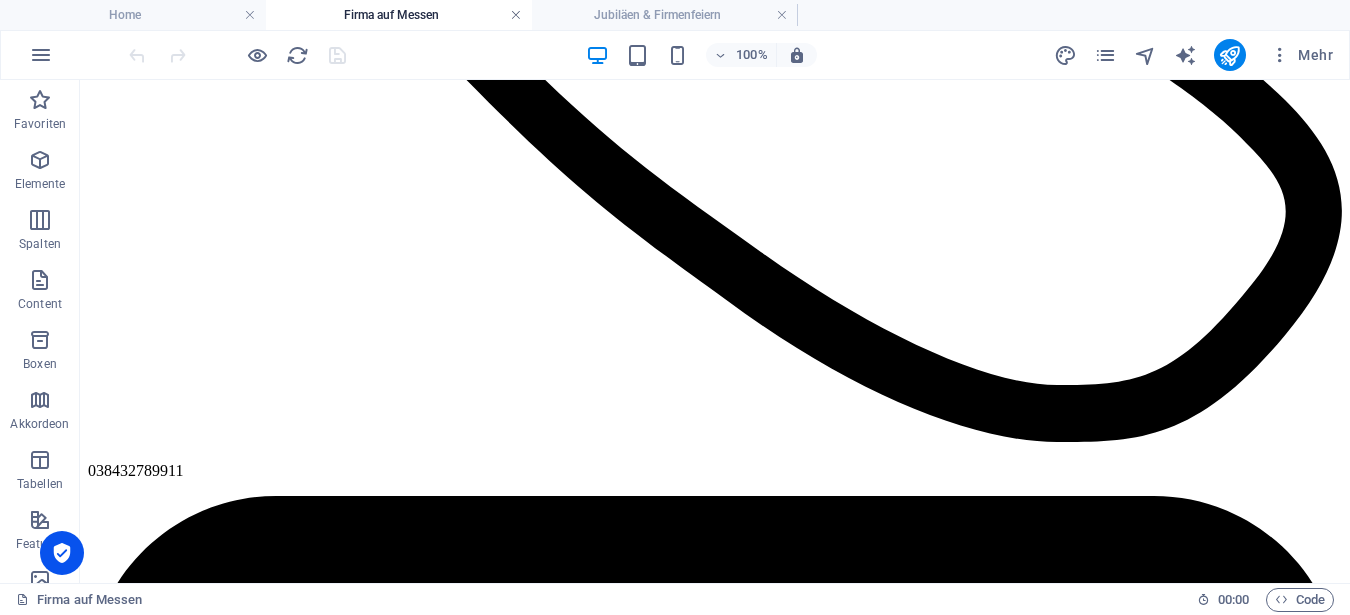 click at bounding box center [516, 15] 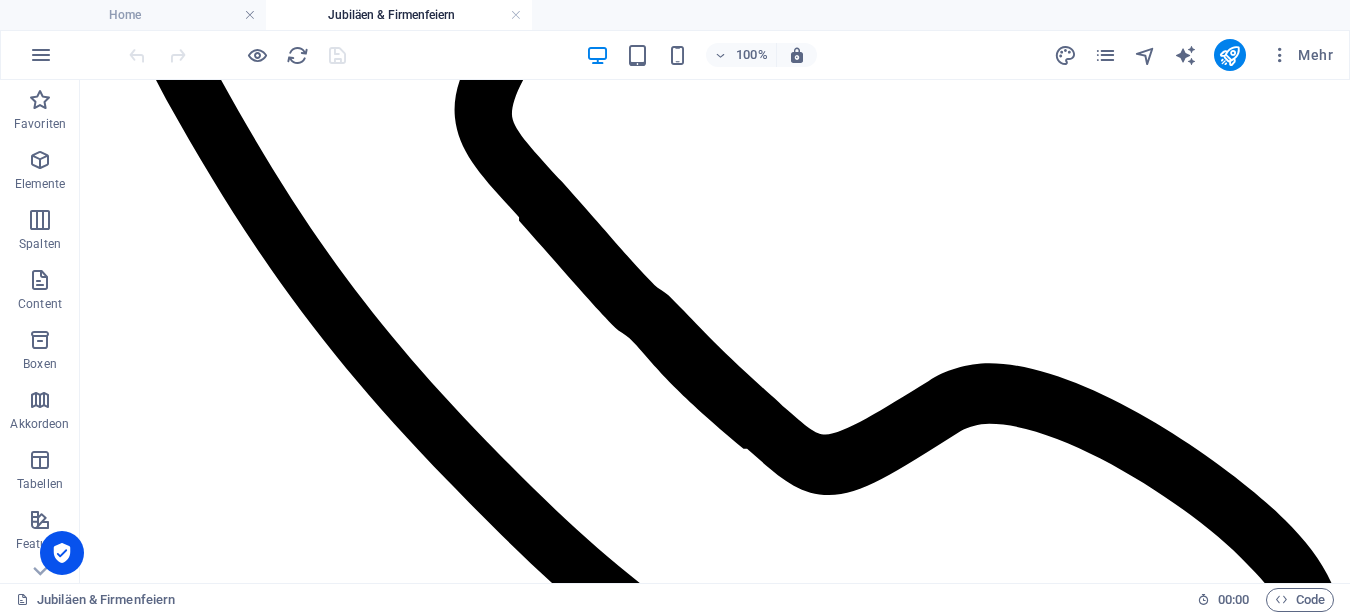 click at bounding box center (516, 15) 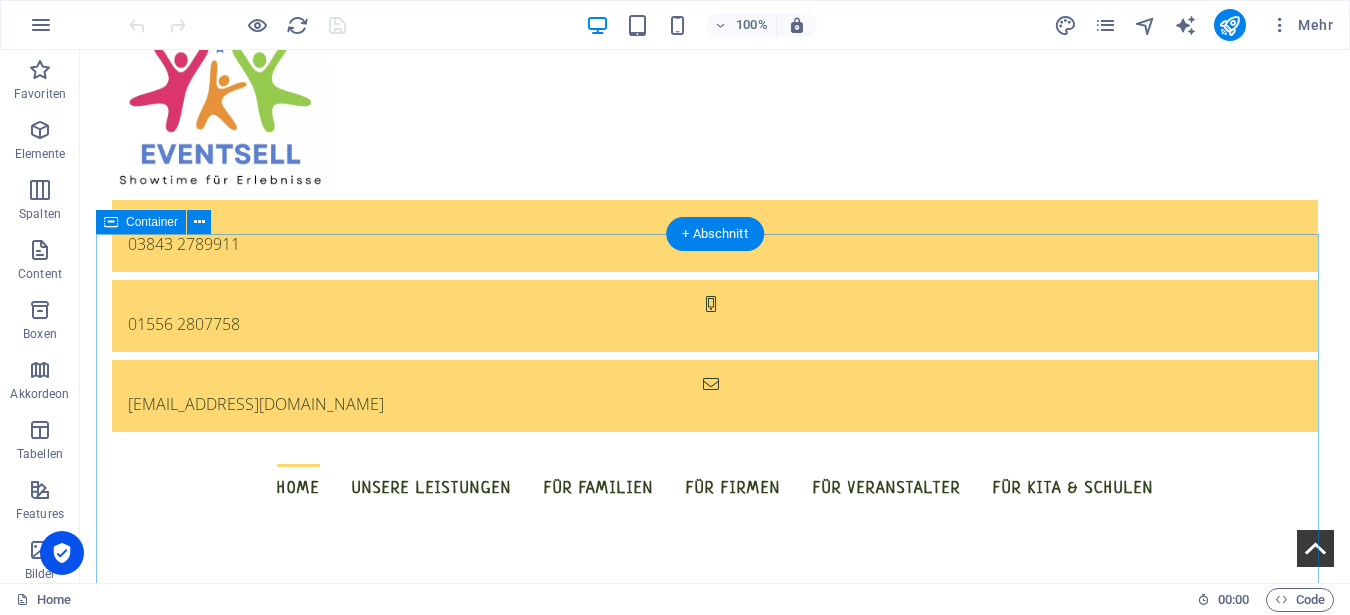 scroll, scrollTop: 0, scrollLeft: 0, axis: both 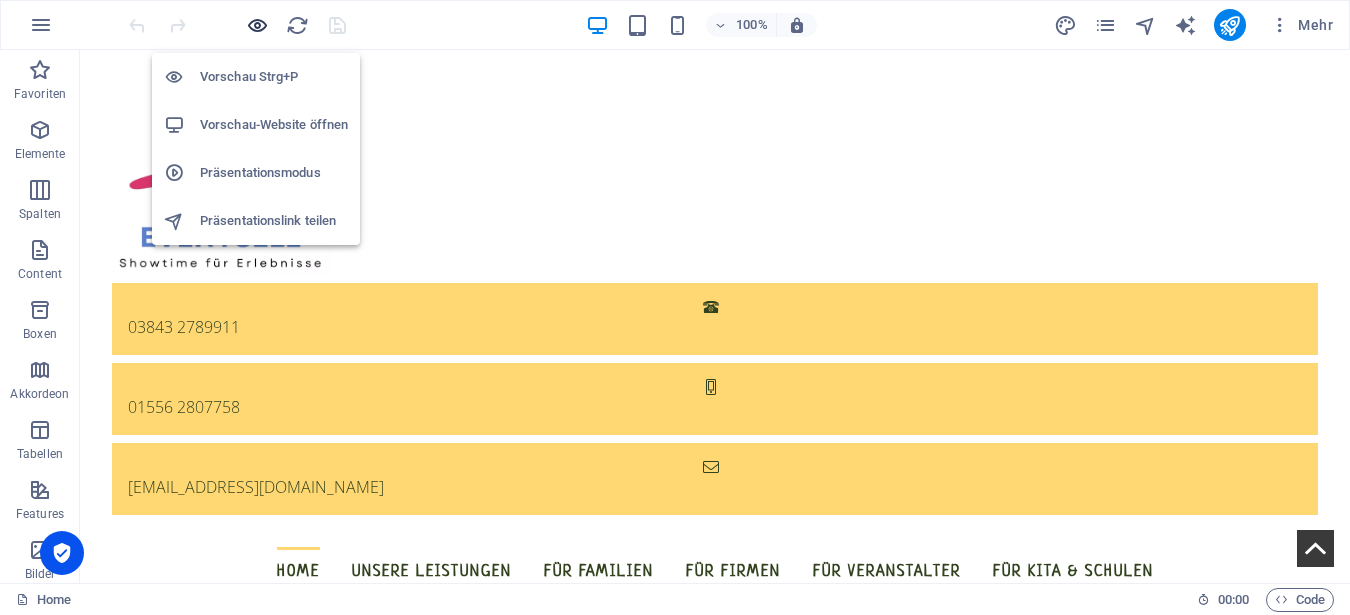 click at bounding box center [257, 25] 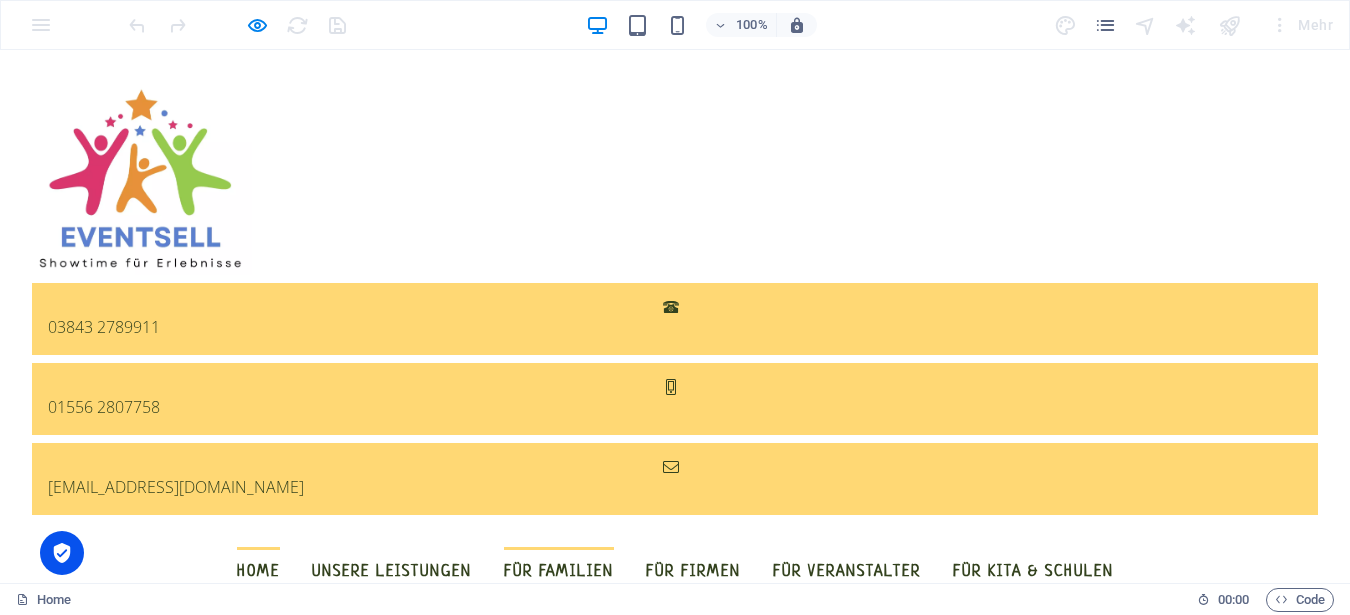 click on "Kindergeburtstag" at bounding box center [585, 618] 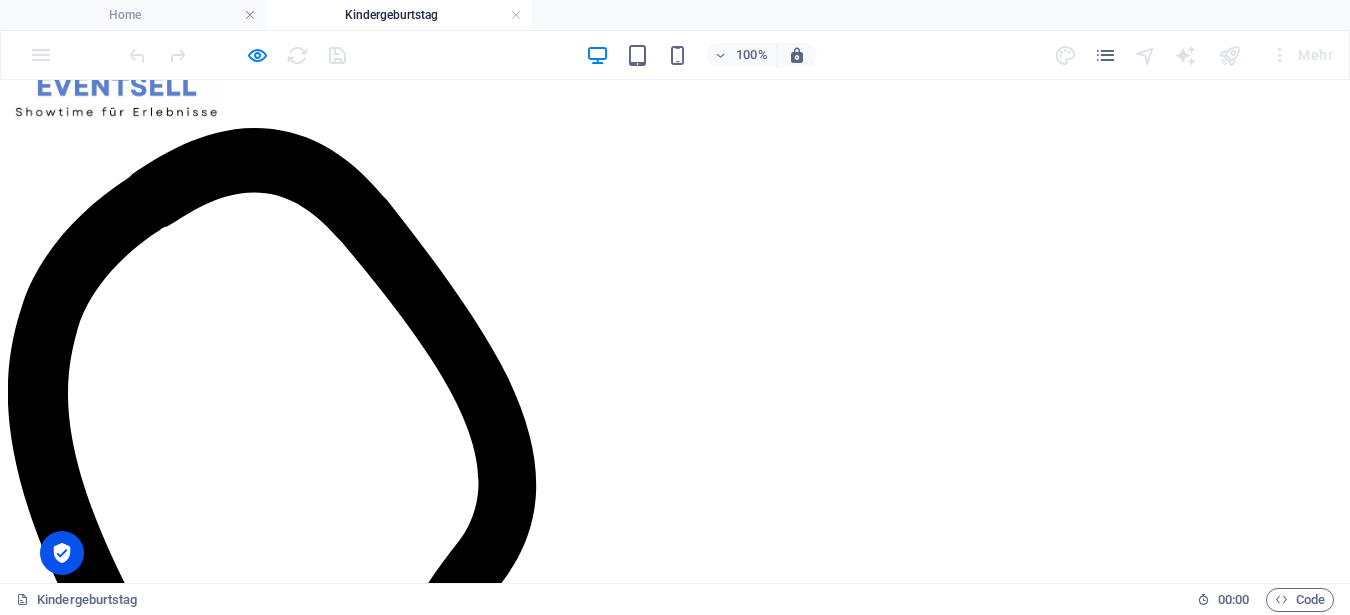 scroll, scrollTop: 0, scrollLeft: 0, axis: both 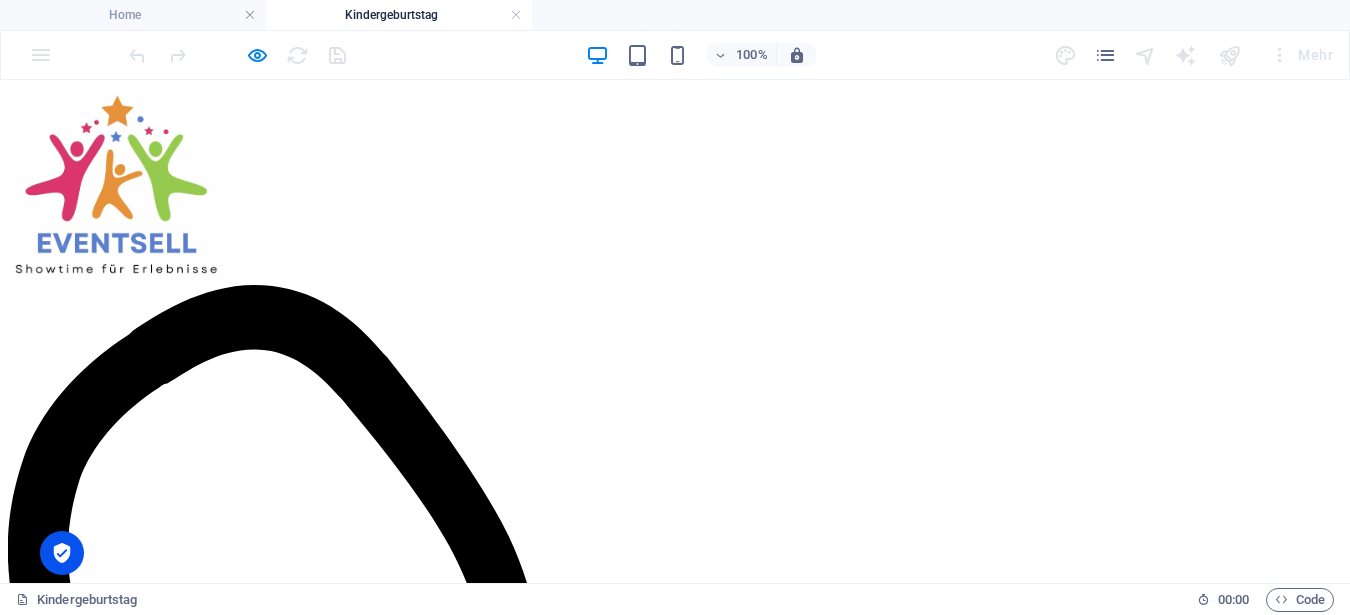 click on "Home Unsere Leistungen Zauberclown Ballonmodellage Kinderanimation Kinderschminken Glitzertatto Hüpfburg mieten Kreativstation Popcorn oder Zuckerwatte Kinderanimation nach Themen Ballondeko Für Familien Kindergeburtstag Hochzeit Einschulung & Jugendweihe Weitere Familienfeier Für Firmen Mitarbeiterfeste & Sommerfeste Jubiläen & Firmenfeiern Firma auf Messen Produktpräsentation & Promotion Weihnachtsfeier Für Veranstalter Stadt- und Volksfest Dorf- & [DATE] Maritime Veranstaltungen  Events in Einkaufscenter  Events zu [DATE] Weihnachtsmärkte  Für Kita & Schulen [DATE] & Fasching Kinderfest & Sommerfest Pädagogische Programme Projektwochen & Sommerferienprogramm Einschulungsfeiern [DATE]" at bounding box center [675, 5315] 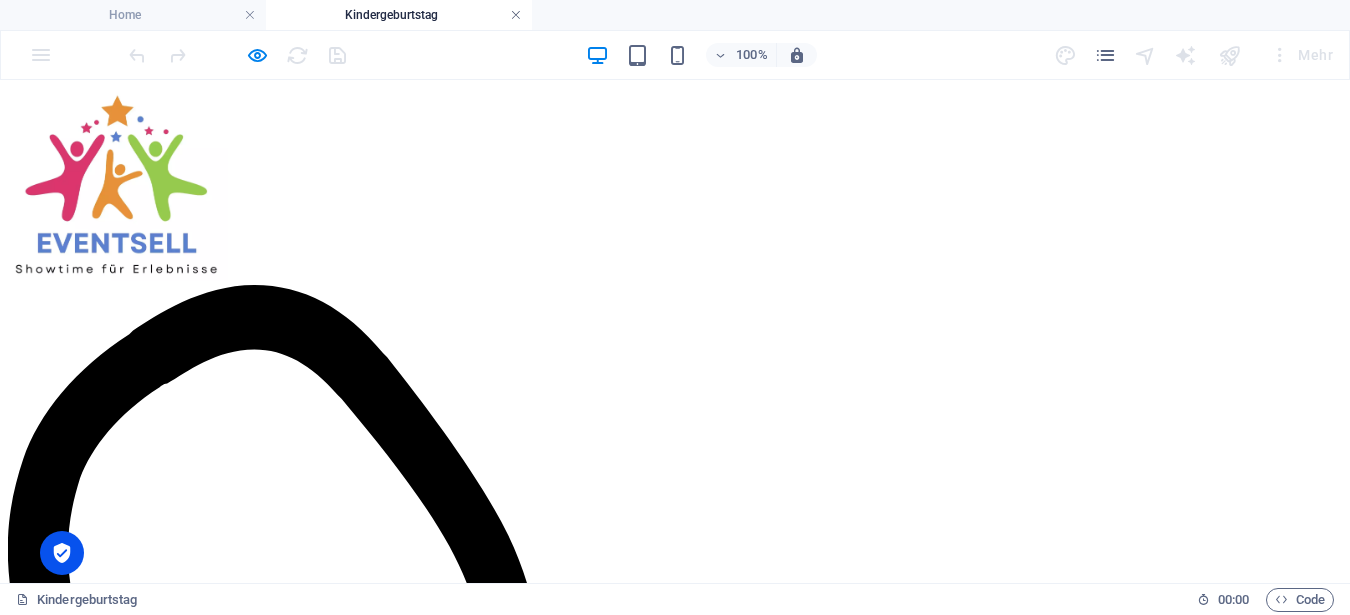click at bounding box center [516, 15] 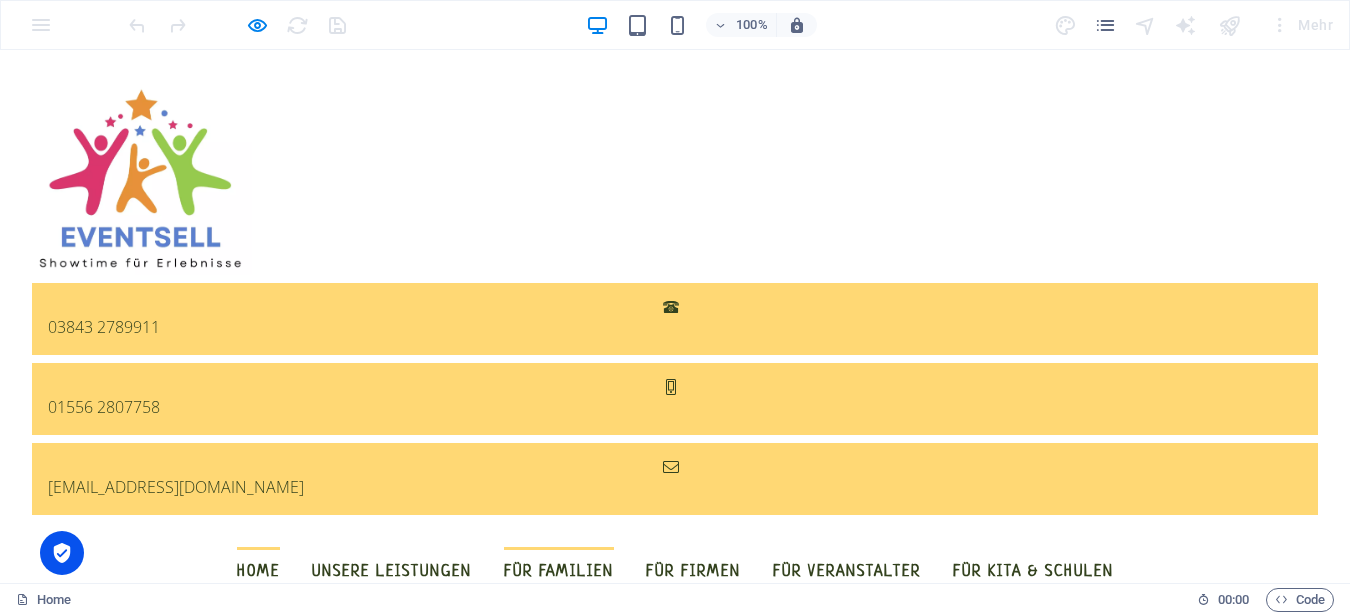 click on "Hochzeit" at bounding box center [585, 680] 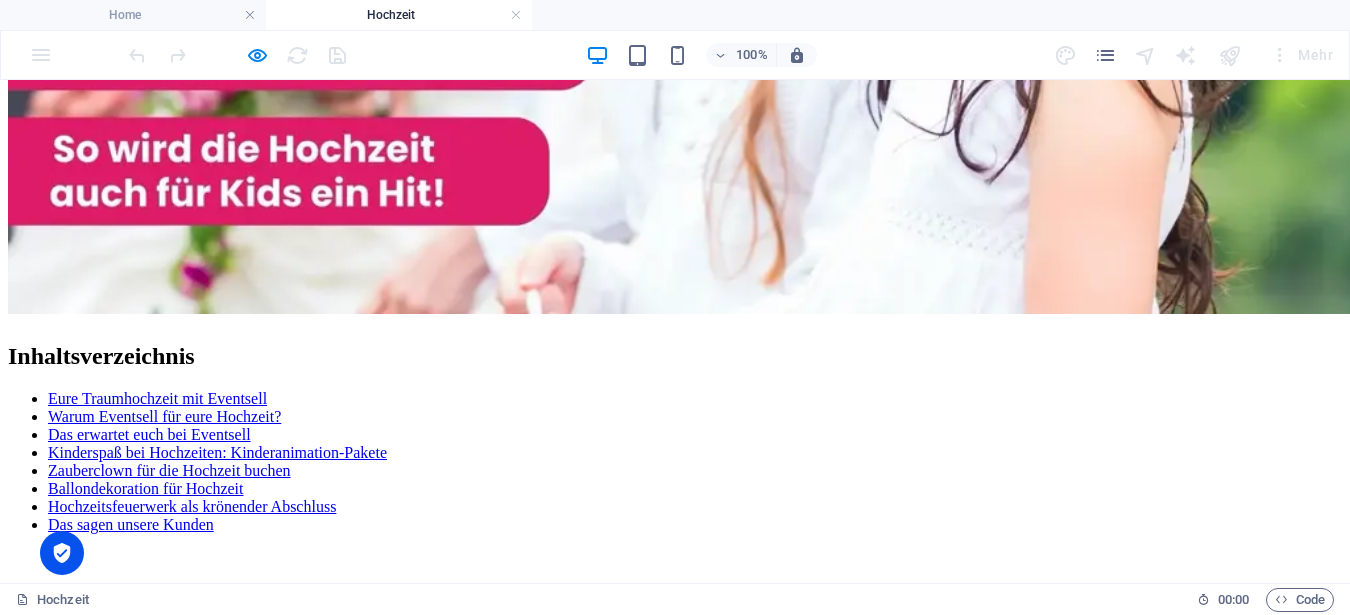 scroll, scrollTop: 5927, scrollLeft: 0, axis: vertical 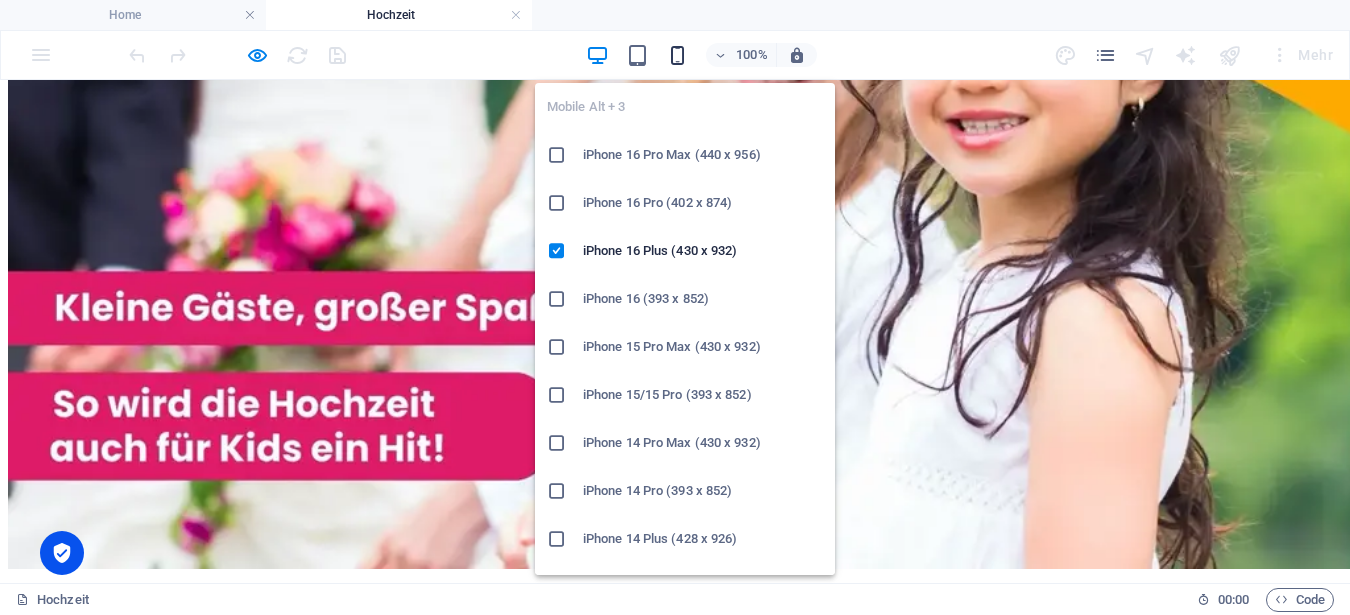 click at bounding box center (677, 55) 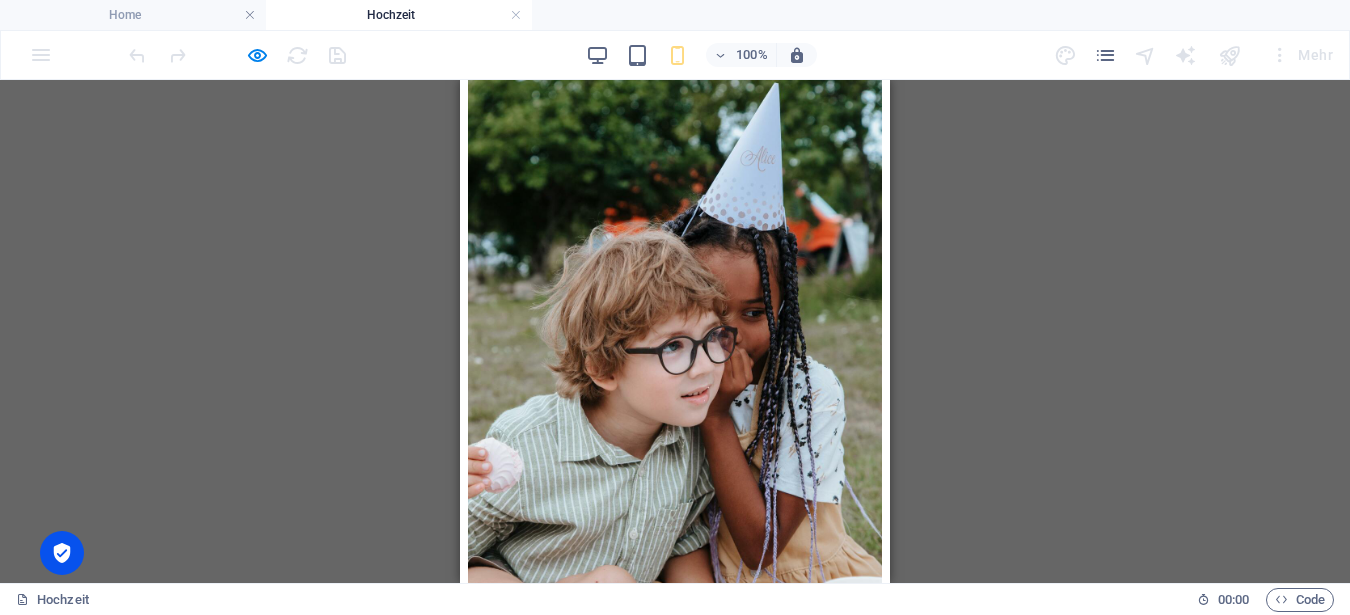 scroll, scrollTop: 5620, scrollLeft: 0, axis: vertical 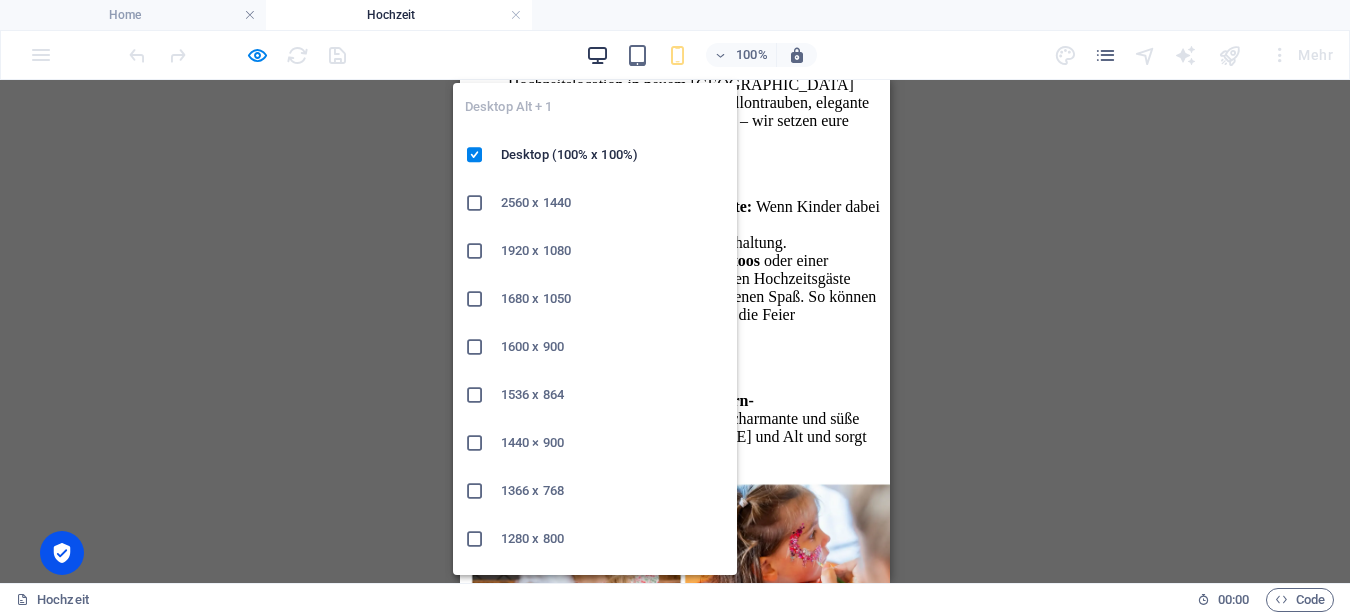 click at bounding box center [597, 55] 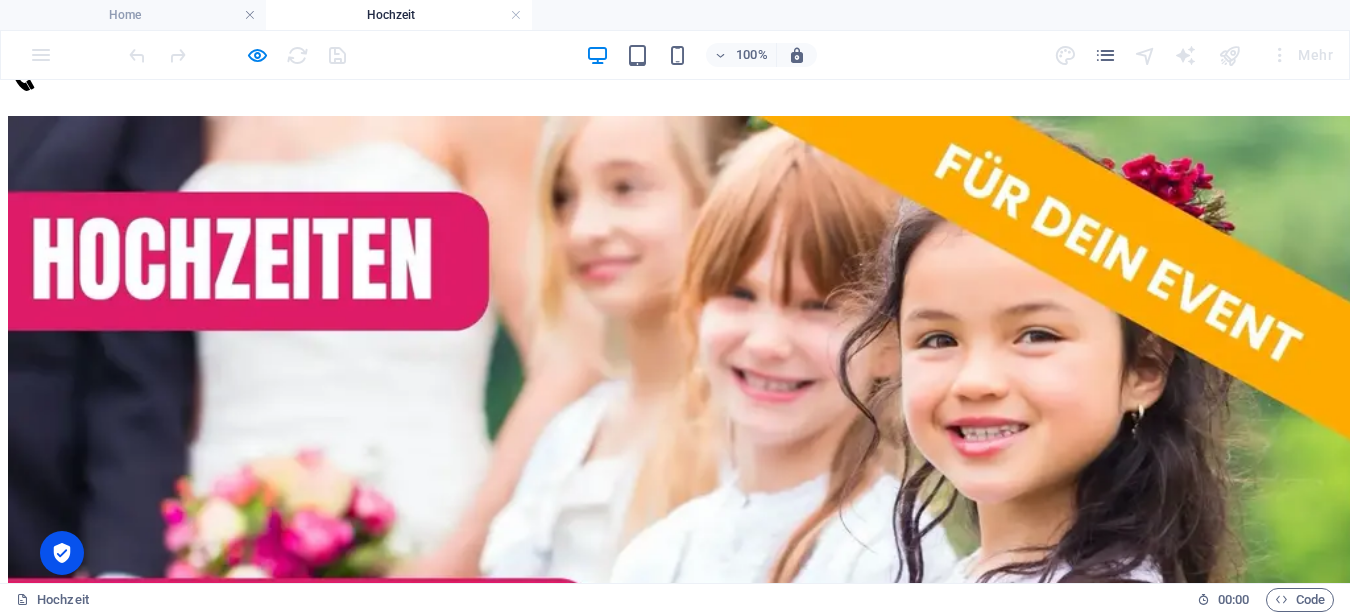 click on "Home Unsere Leistungen Zauberclown Ballonmodellage Kinderanimation Kinderschminken Glitzertatto Hüpfburg mieten Kreativstation Popcorn oder Zuckerwatte Kinderanimation nach Themen Ballondeko Für Familien Kindergeburtstag Hochzeit Einschulung & Jugendweihe Weitere Familienfeier Für Firmen Mitarbeiterfeste & Sommerfeste Jubiläen & Firmenfeiern Firma auf Messen Produktpräsentation & Promotion Weihnachtsfeier Für Veranstalter Stadt- und Volksfest Dorf- & [DATE] Maritime Veranstaltungen  Events in Einkaufscenter  Events zu [DATE] Weihnachtsmärkte  Für Kita & Schulen [DATE] & Fasching Kinderfest & Sommerfest Pädagogische Programme Projektwochen & Sommerferienprogramm Einschulungsfeiern [DATE]" at bounding box center [675, -371] 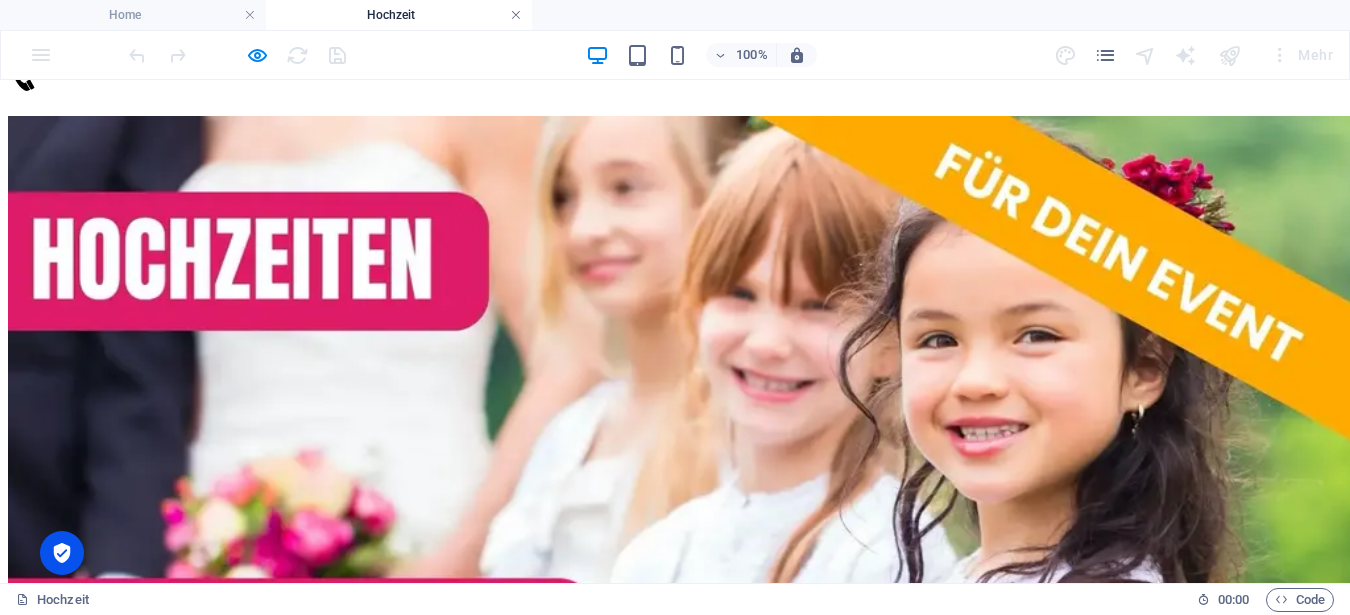 click at bounding box center (516, 15) 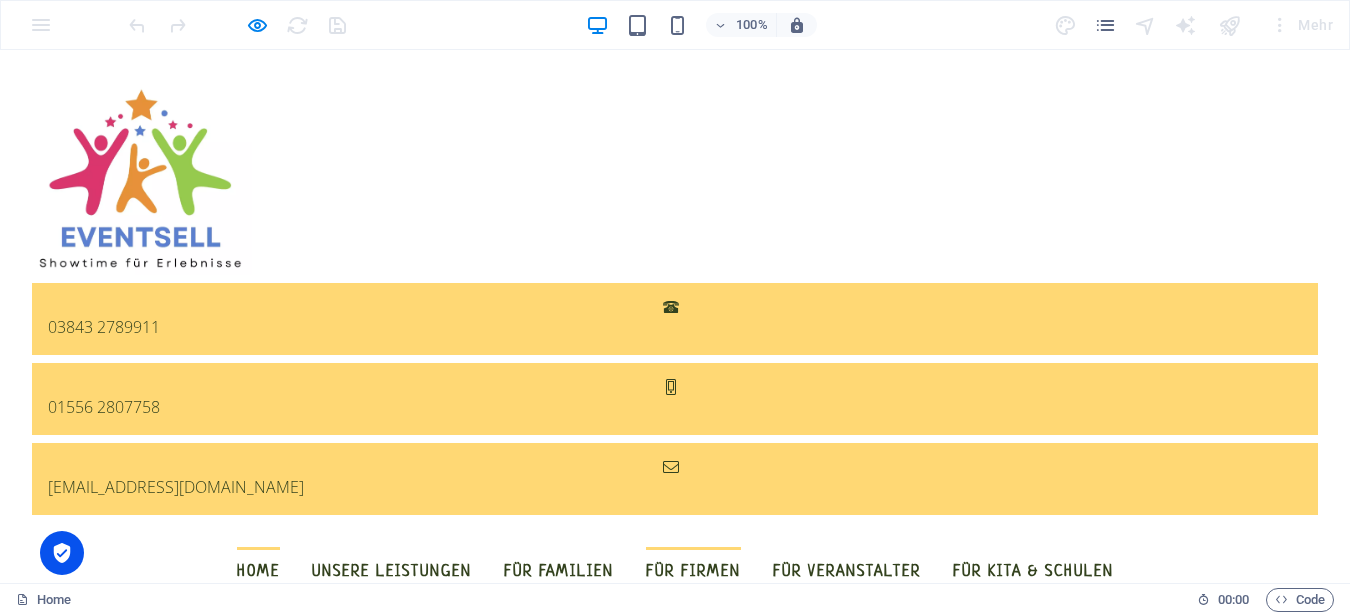 click on "Mitarbeiterfeste & Sommerfeste" at bounding box center (739, 624) 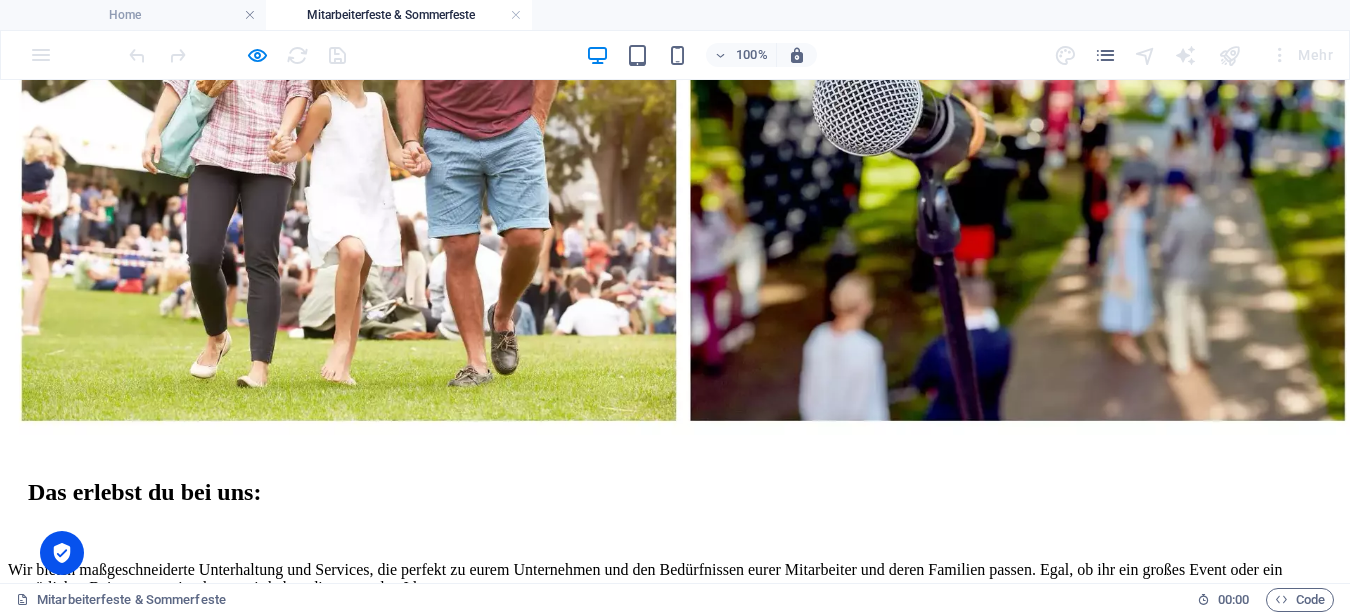 scroll, scrollTop: 10352, scrollLeft: 0, axis: vertical 